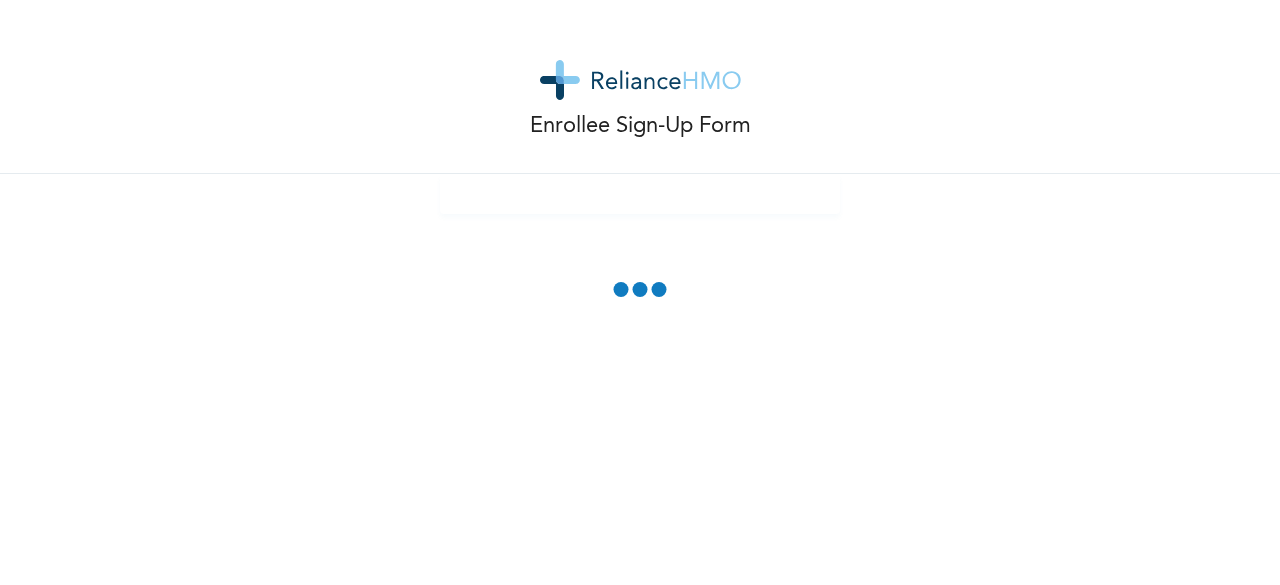 scroll, scrollTop: 0, scrollLeft: 0, axis: both 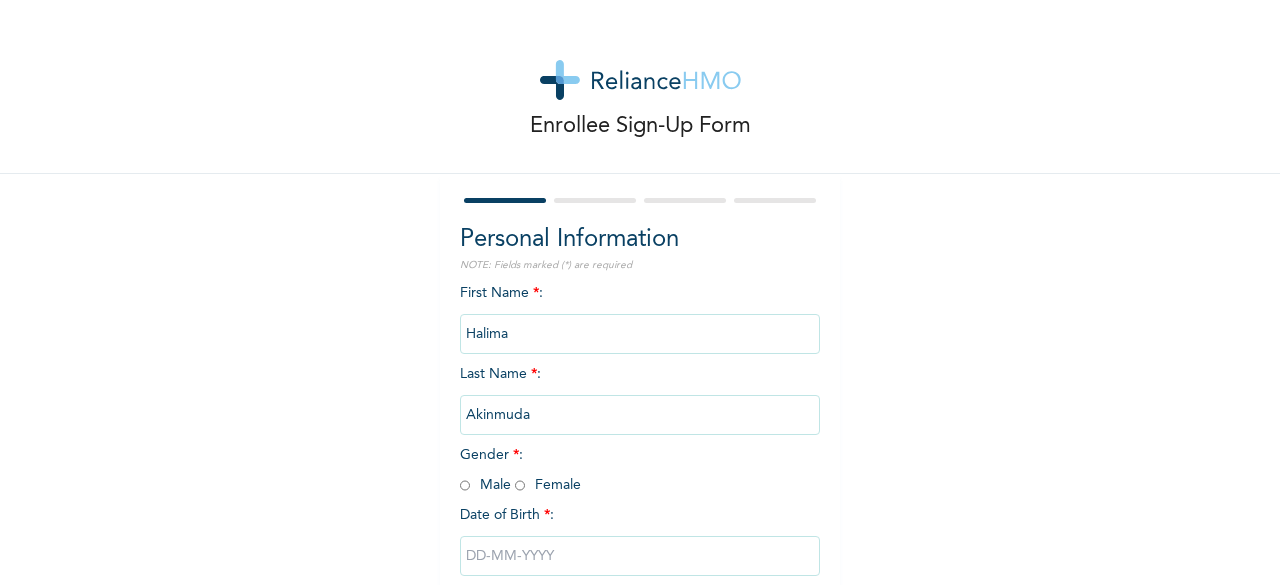 click at bounding box center (520, 485) 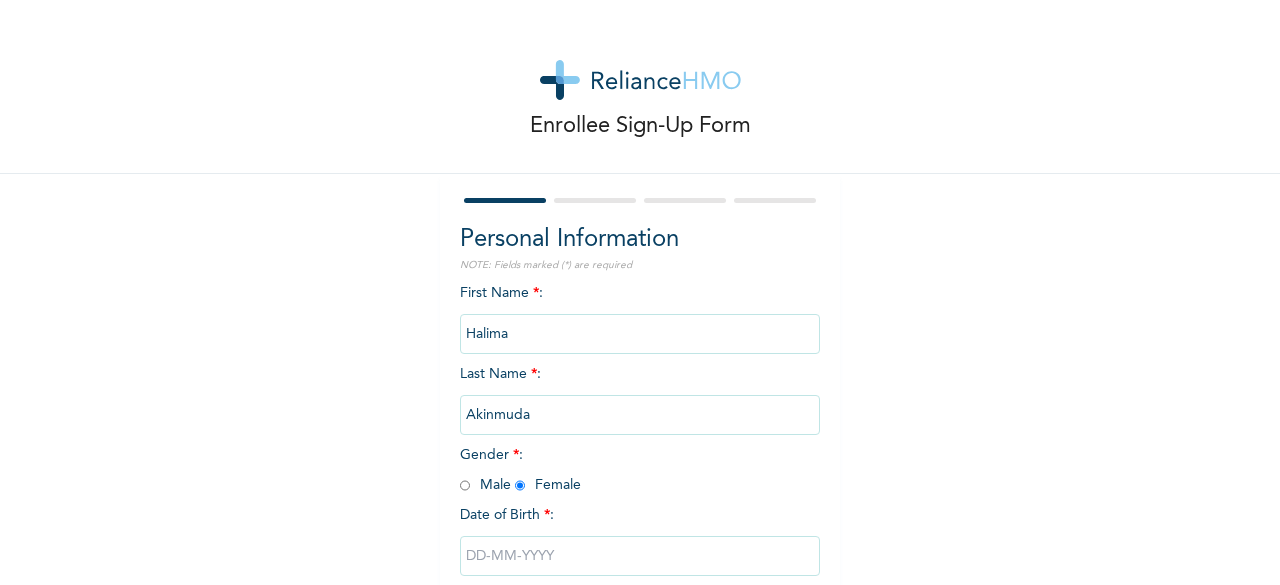 radio on "true" 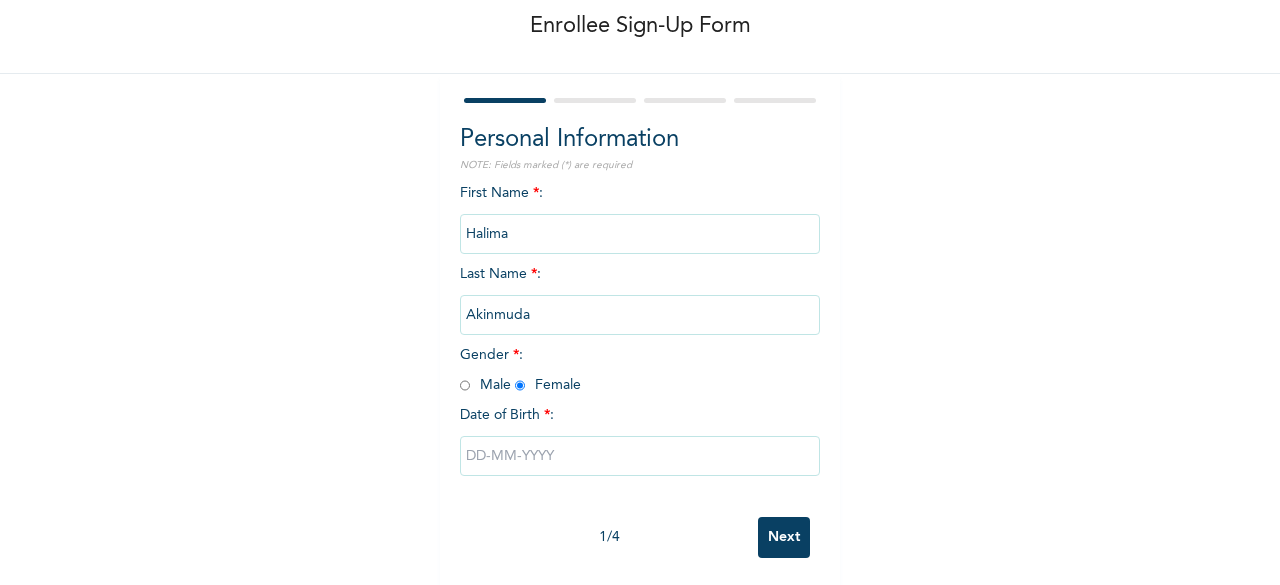 click at bounding box center [640, 456] 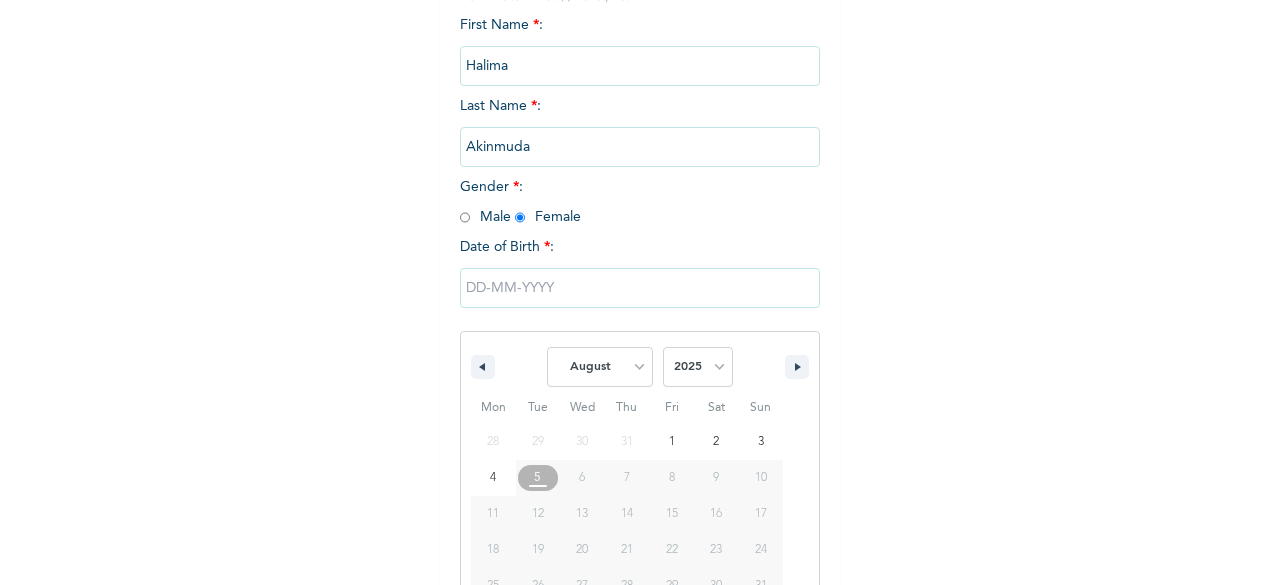 scroll, scrollTop: 325, scrollLeft: 0, axis: vertical 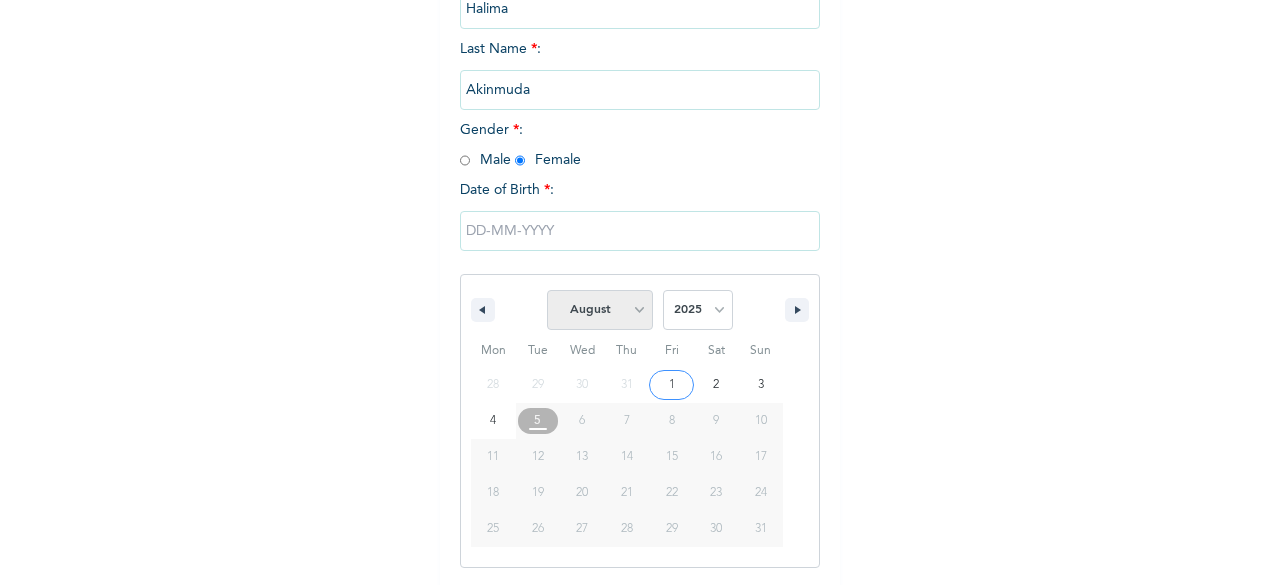 click on "January February March April May June July August September October November December" at bounding box center (600, 310) 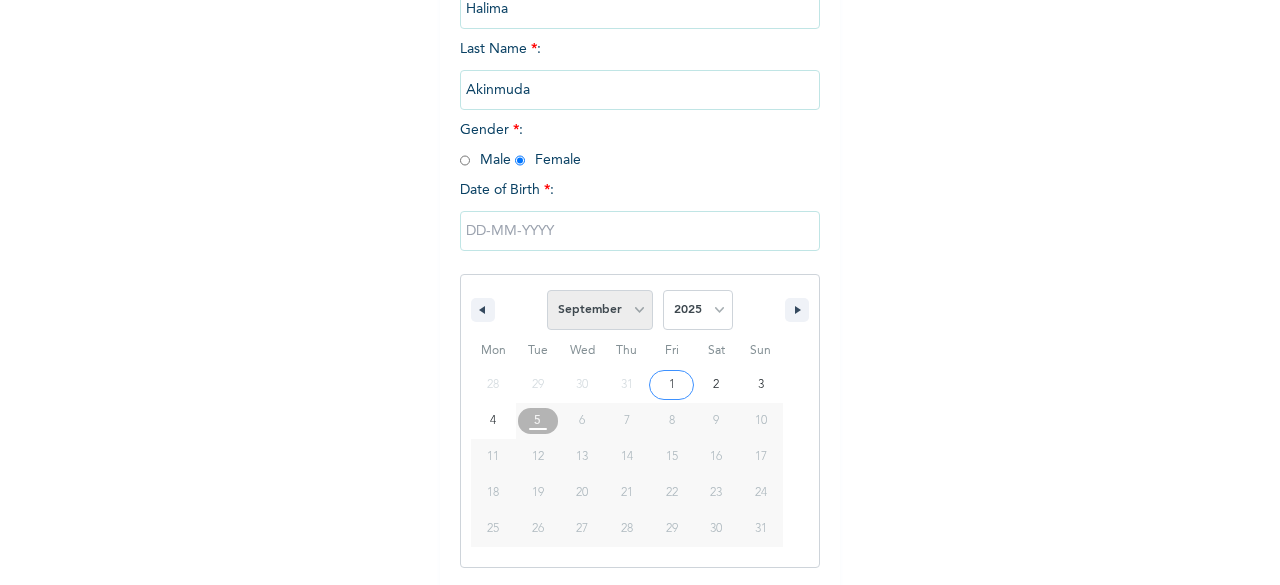 click on "January February March April May June July August September October November December" at bounding box center [600, 310] 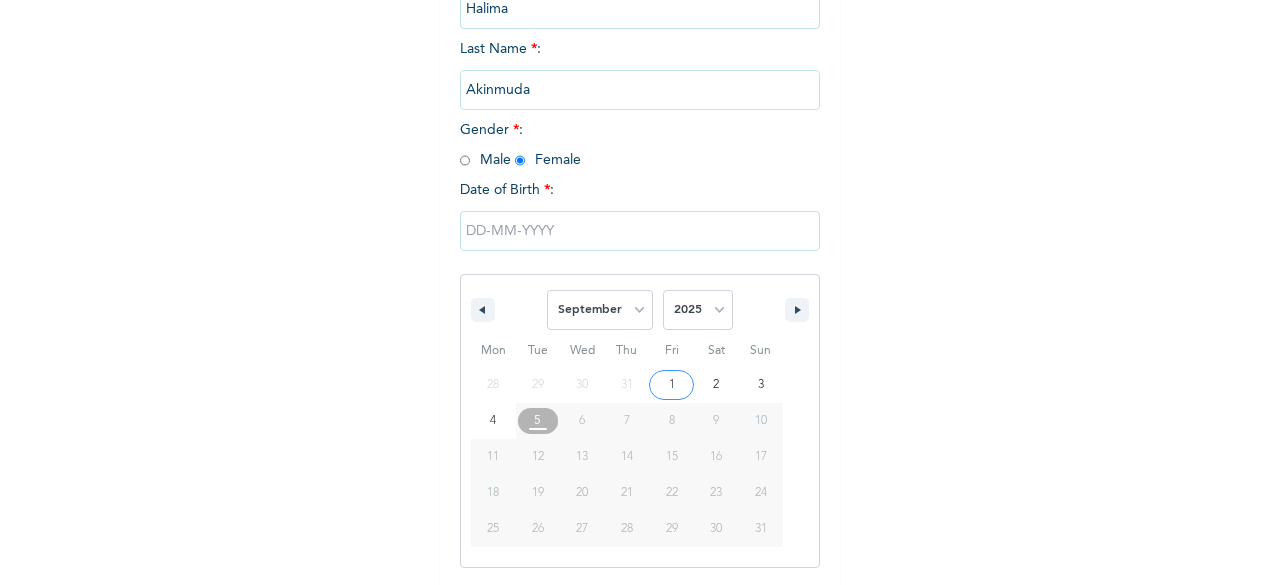 select on "7" 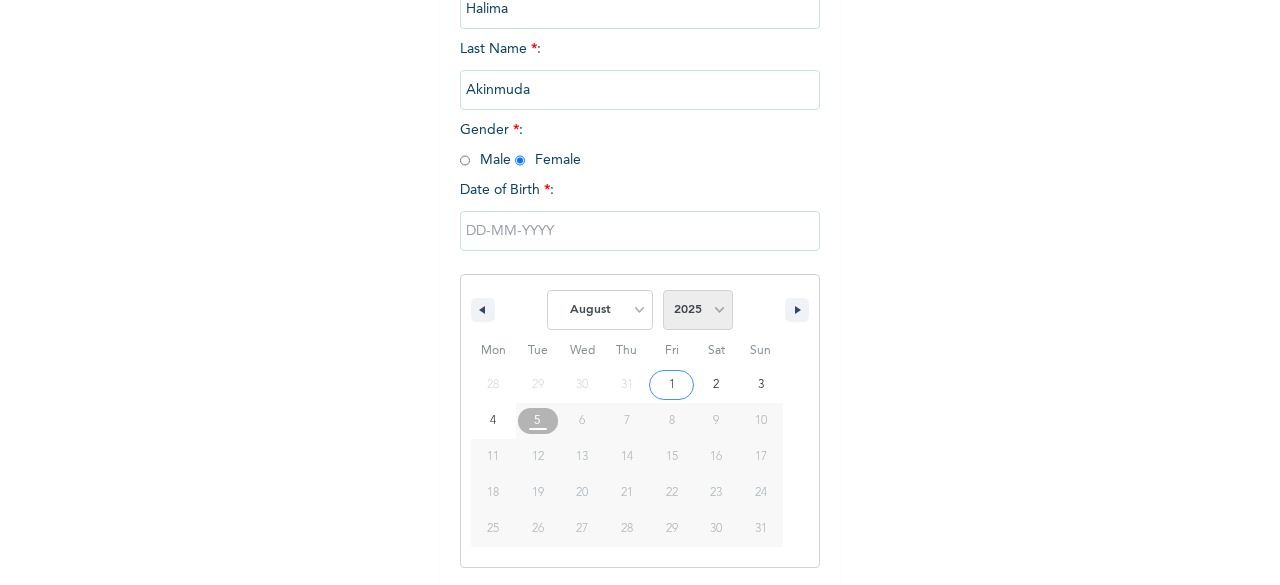 click on "2025 2024 2023 2022 2021 2020 2019 2018 2017 2016 2015 2014 2013 2012 2011 2010 2009 2008 2007 2006 2005 2004 2003 2002 2001 2000 1999 1998 1997 1996 1995 1994 1993 1992 1991 1990 1989 1988 1987 1986 1985 1984 1983 1982 1981 1980 1979 1978 1977 1976 1975 1974 1973 1972 1971 1970 1969 1968 1967 1966 1965 1964 1963 1962 1961 1960" at bounding box center [698, 310] 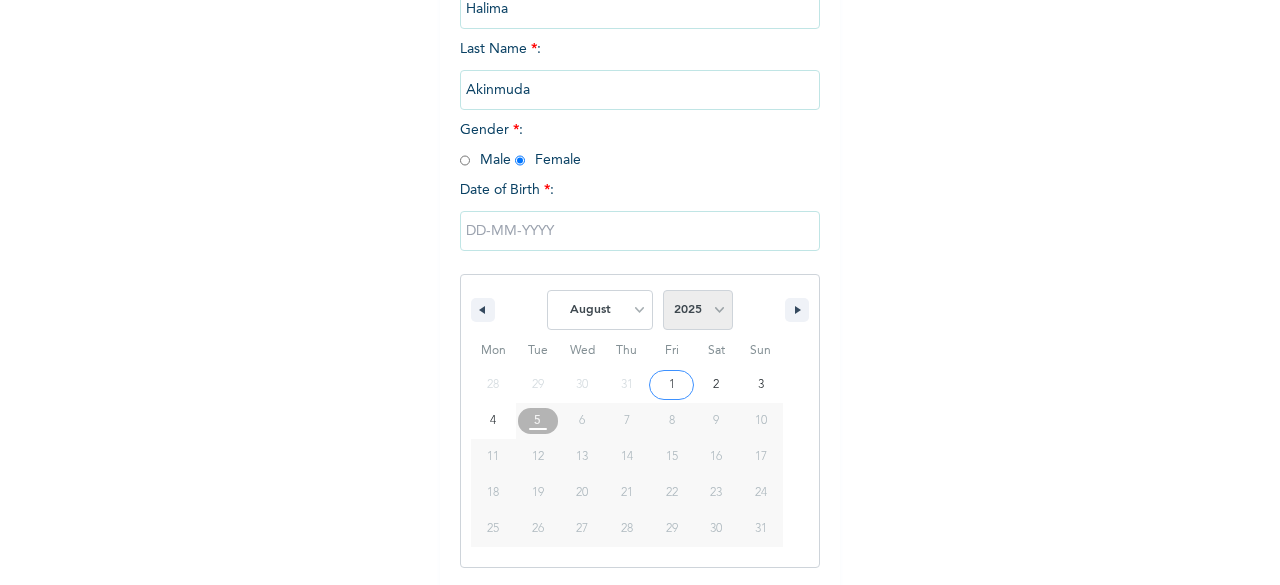select on "1989" 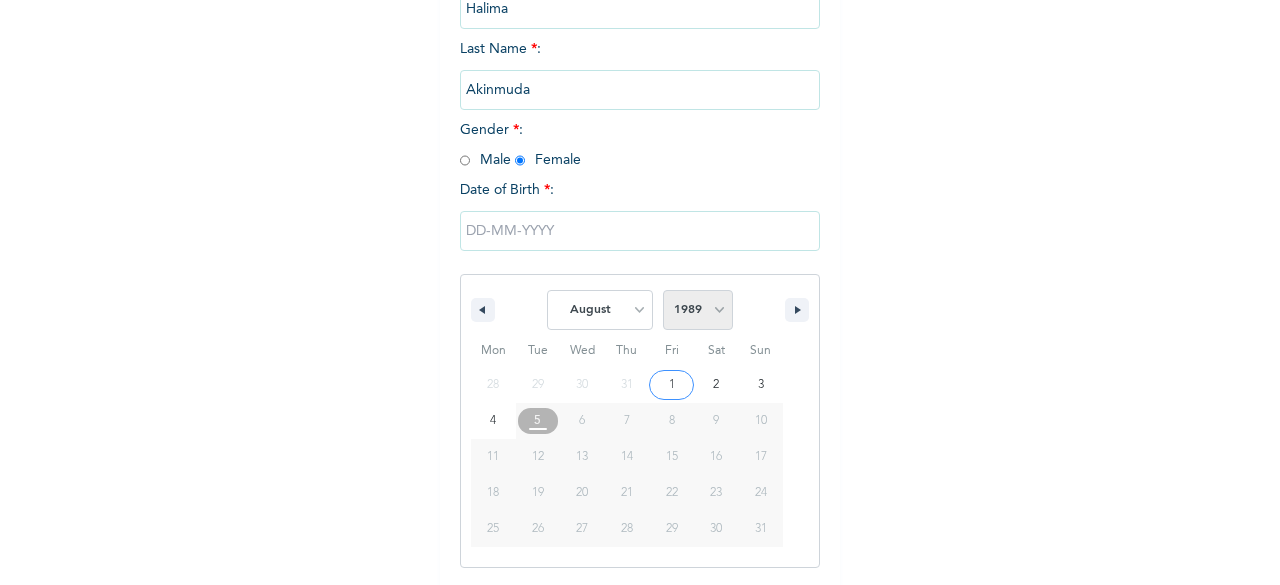 click on "2025 2024 2023 2022 2021 2020 2019 2018 2017 2016 2015 2014 2013 2012 2011 2010 2009 2008 2007 2006 2005 2004 2003 2002 2001 2000 1999 1998 1997 1996 1995 1994 1993 1992 1991 1990 1989 1988 1987 1986 1985 1984 1983 1982 1981 1980 1979 1978 1977 1976 1975 1974 1973 1972 1971 1970 1969 1968 1967 1966 1965 1964 1963 1962 1961 1960" at bounding box center [698, 310] 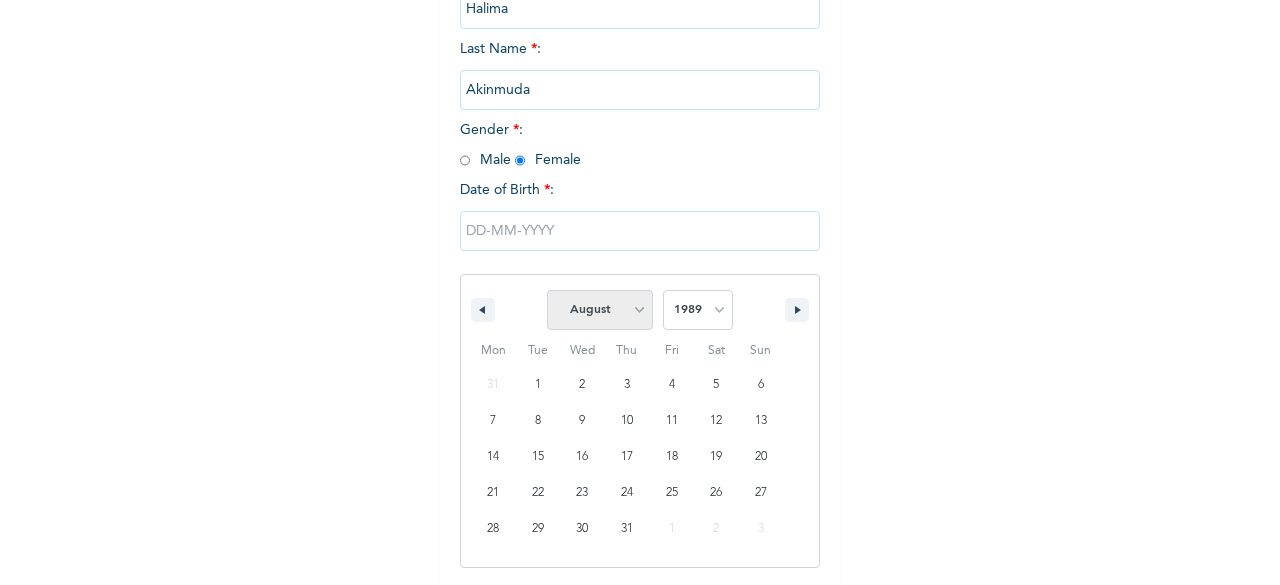 click on "January February March April May June July August September October November December" at bounding box center (600, 310) 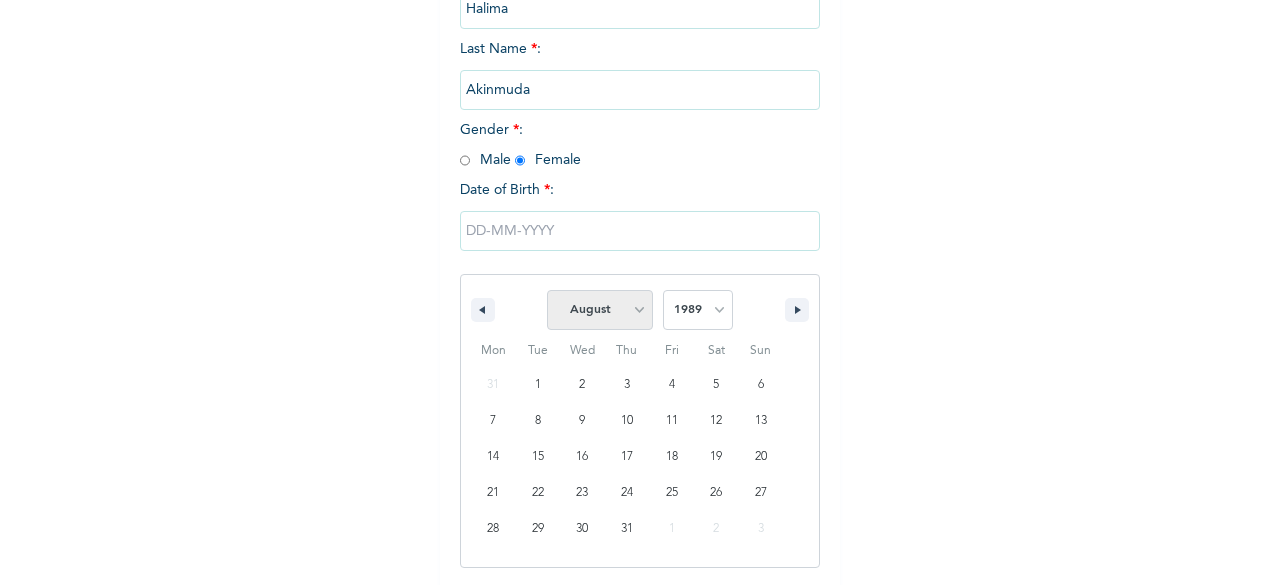 select on "8" 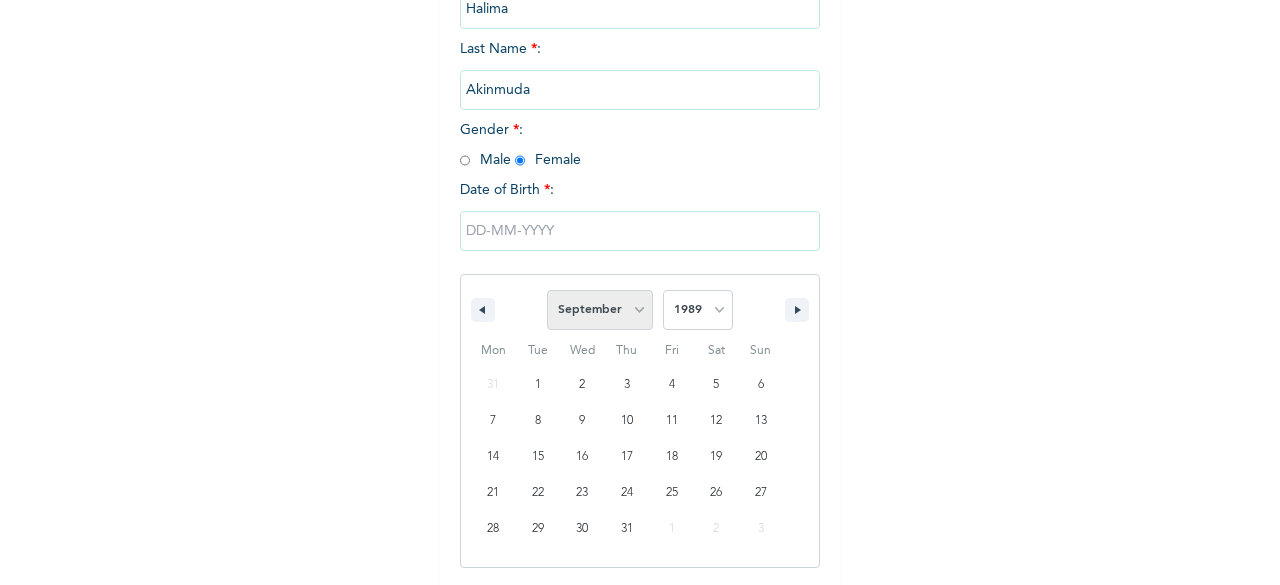 click on "January February March April May June July August September October November December" at bounding box center [600, 310] 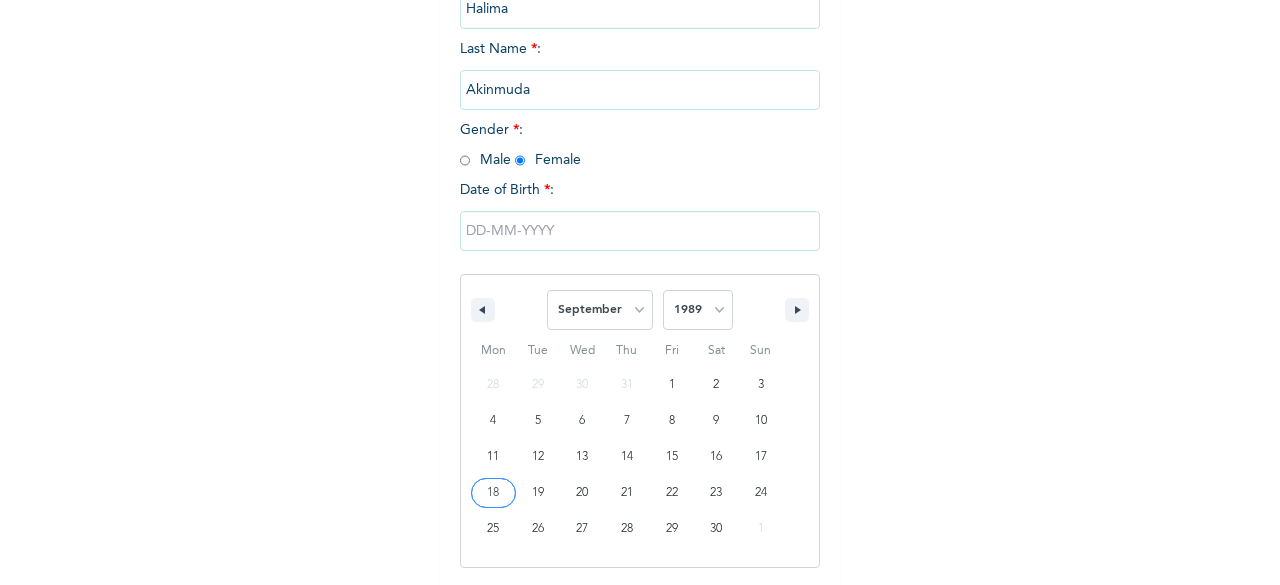 type on "[DATE]." 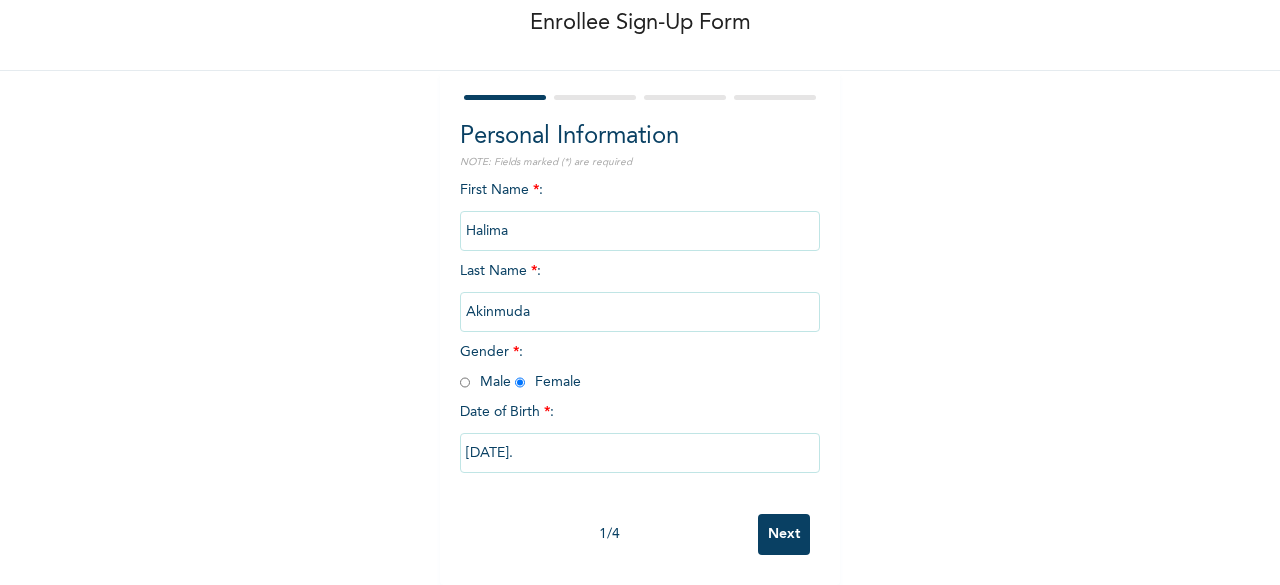 scroll, scrollTop: 120, scrollLeft: 0, axis: vertical 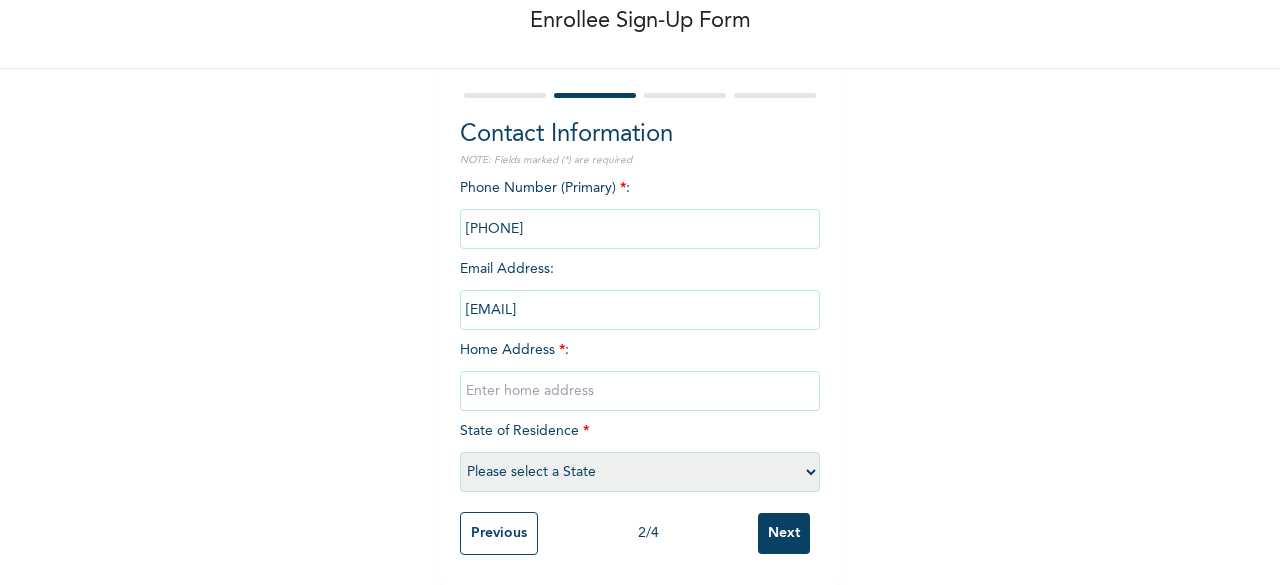 click at bounding box center [640, 391] 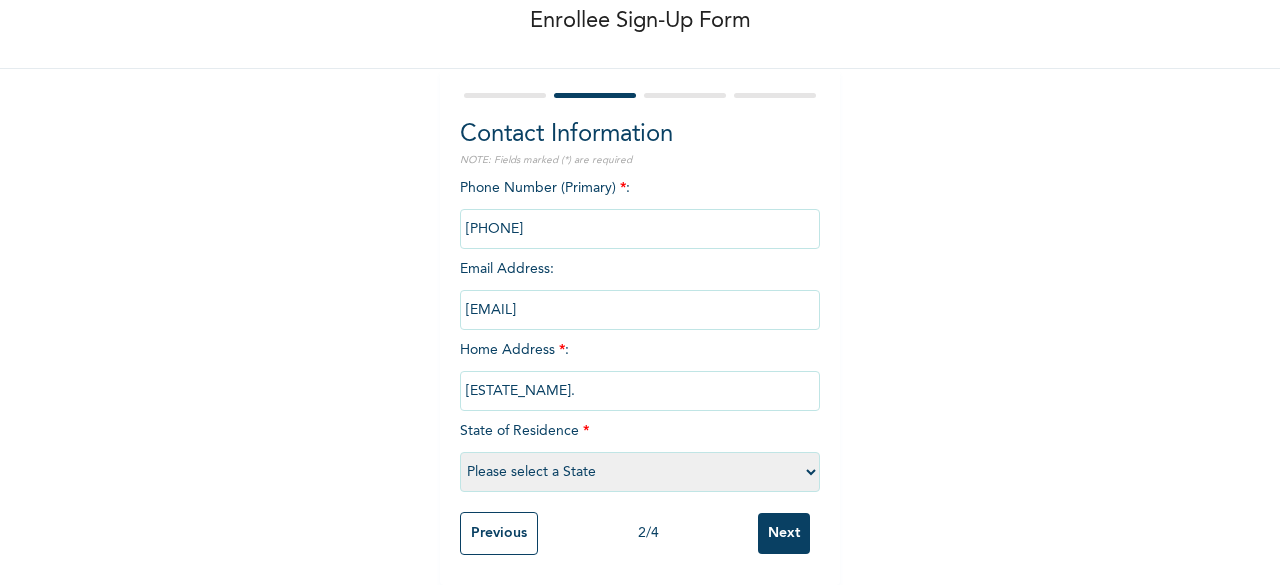 click on "[ESTATE_NAME]." at bounding box center [640, 391] 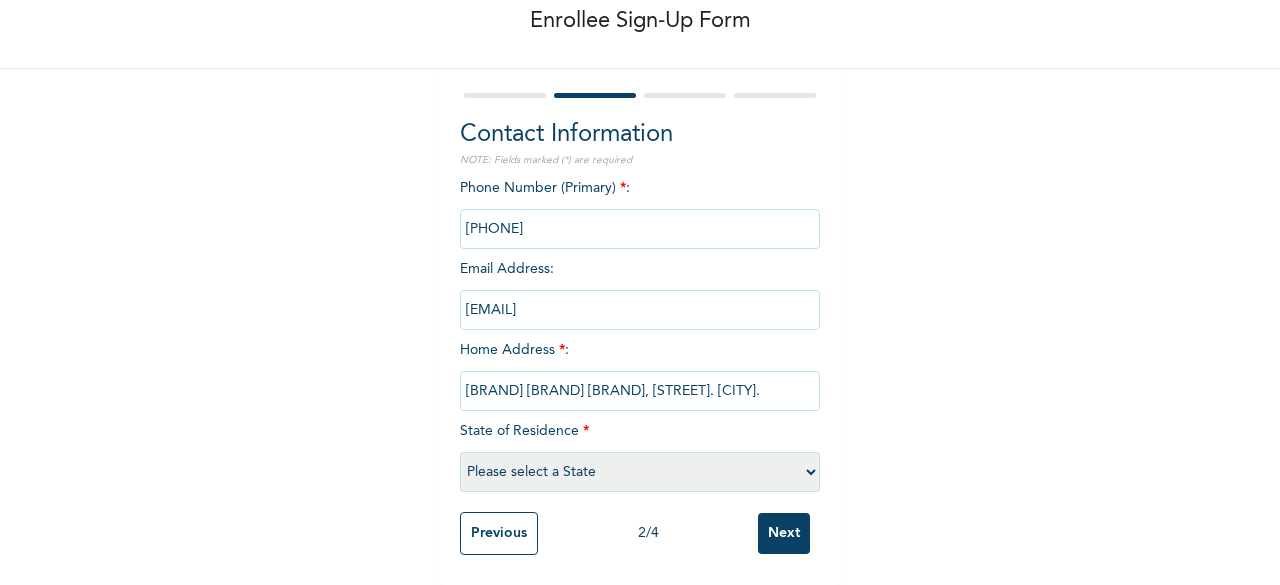 type on "[BRAND] [BRAND] [BRAND], [STREET]. [CITY]." 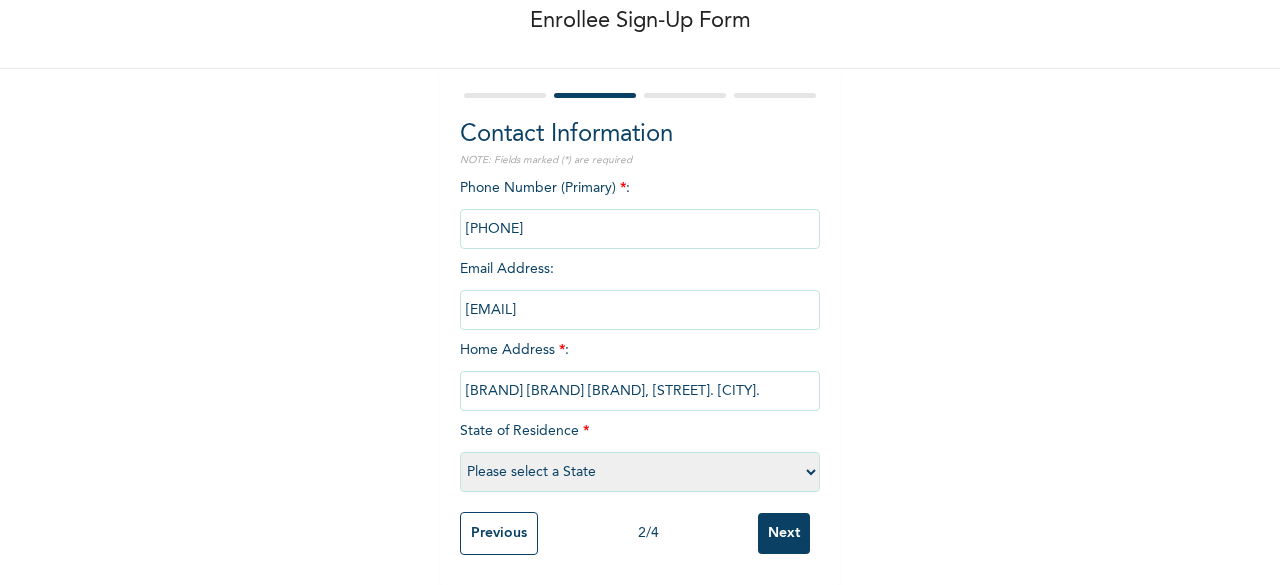 click on "Please select a State Abia Abuja (FCT) Adamawa Akwa Ibom Anambra Bauchi Bayelsa Benue Borno Cross River Delta Ebonyi Edo Ekiti Enugu Gombe Imo Jigawa Kaduna Kano Katsina Kebbi Kogi Kwara Lagos Nasarawa Niger Ogun Ondo Osun Oyo Plateau Rivers Sokoto Taraba Yobe Zamfara" at bounding box center (640, 472) 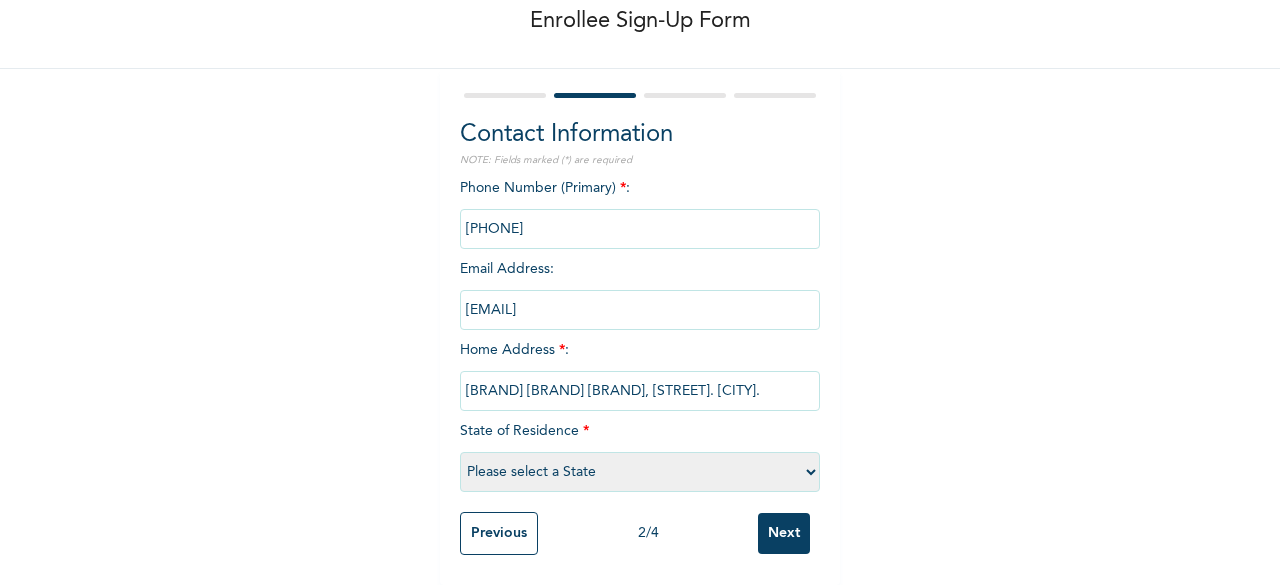 select on "25" 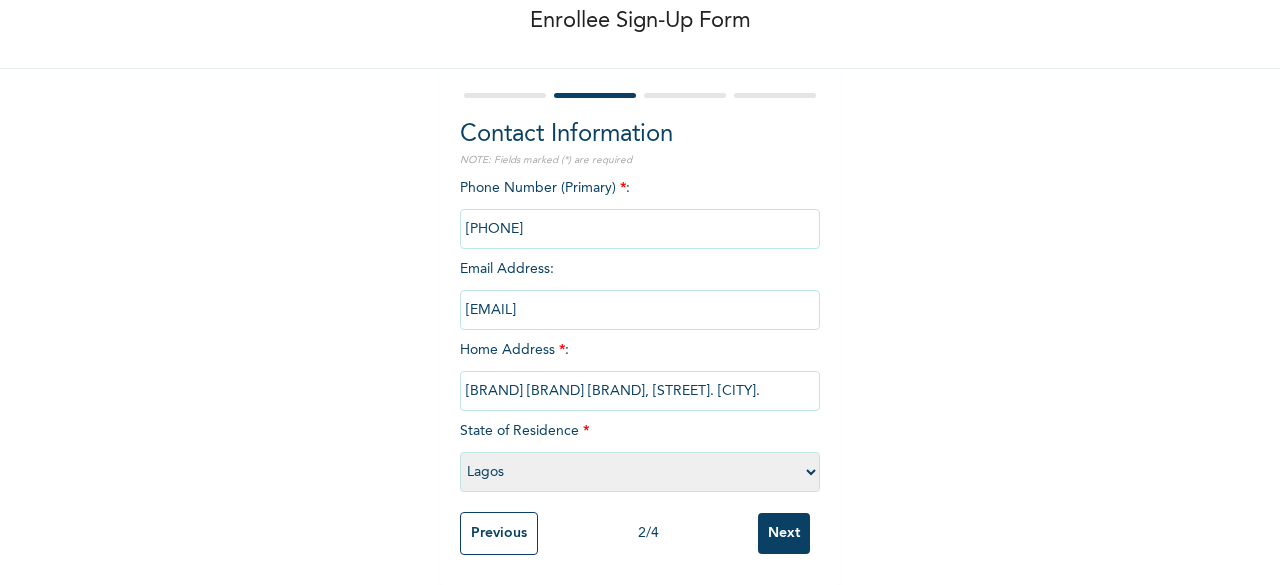 click on "Please select a State Abia Abuja (FCT) Adamawa Akwa Ibom Anambra Bauchi Bayelsa Benue Borno Cross River Delta Ebonyi Edo Ekiti Enugu Gombe Imo Jigawa Kaduna Kano Katsina Kebbi Kogi Kwara Lagos Nasarawa Niger Ogun Ondo Osun Oyo Plateau Rivers Sokoto Taraba Yobe Zamfara" at bounding box center (640, 472) 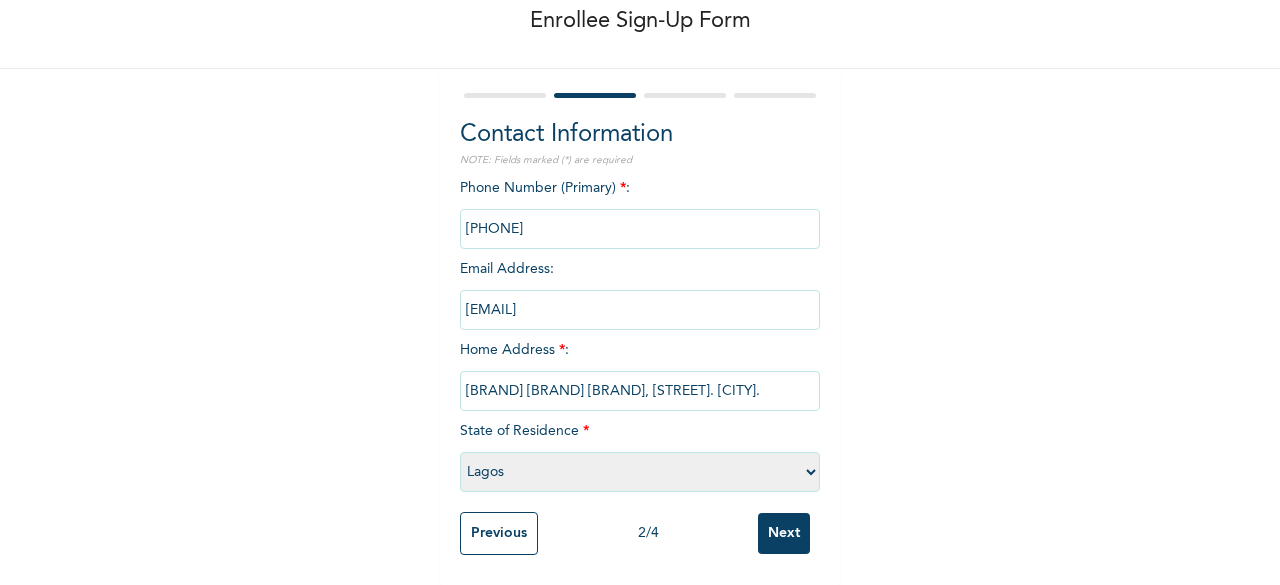 scroll, scrollTop: 122, scrollLeft: 0, axis: vertical 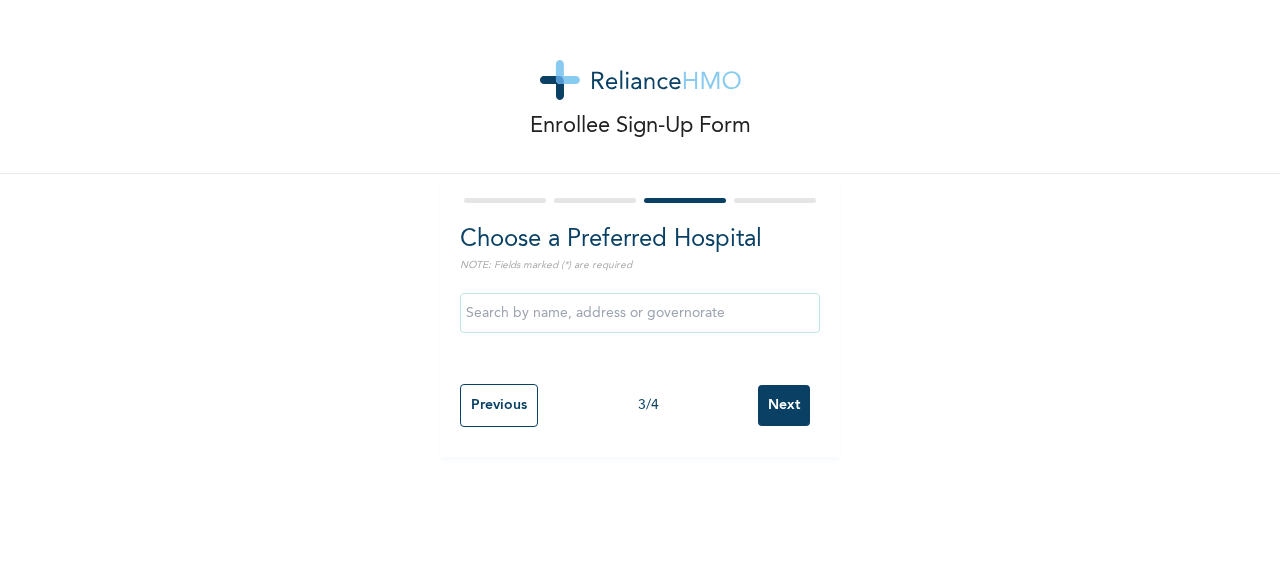 click at bounding box center (640, 313) 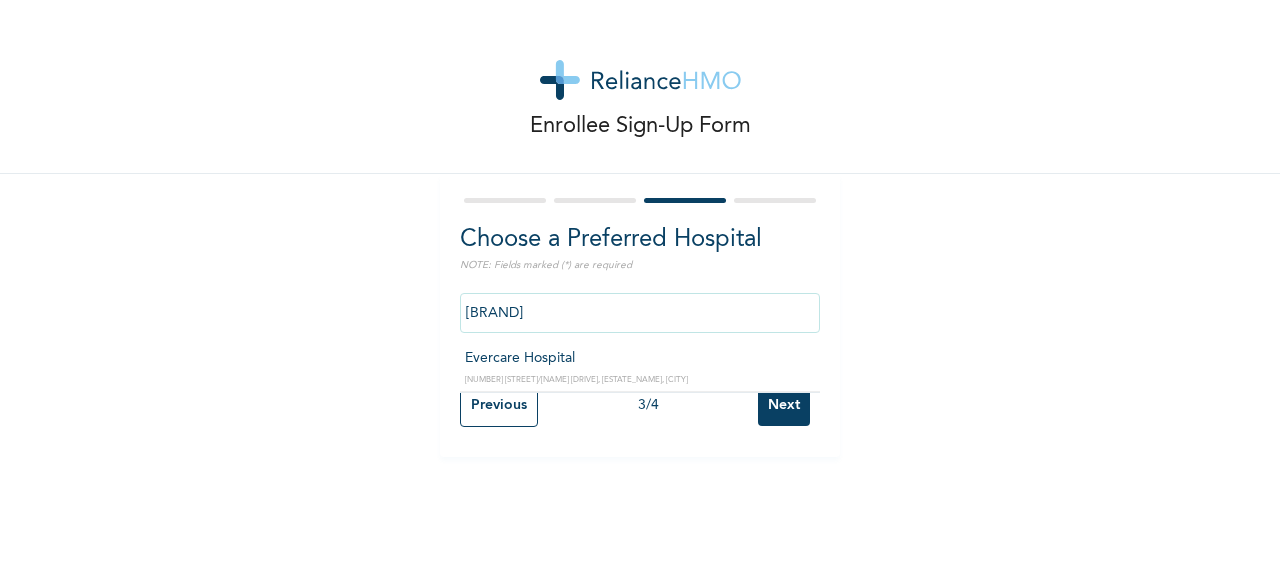 type on "Evercare Hospital" 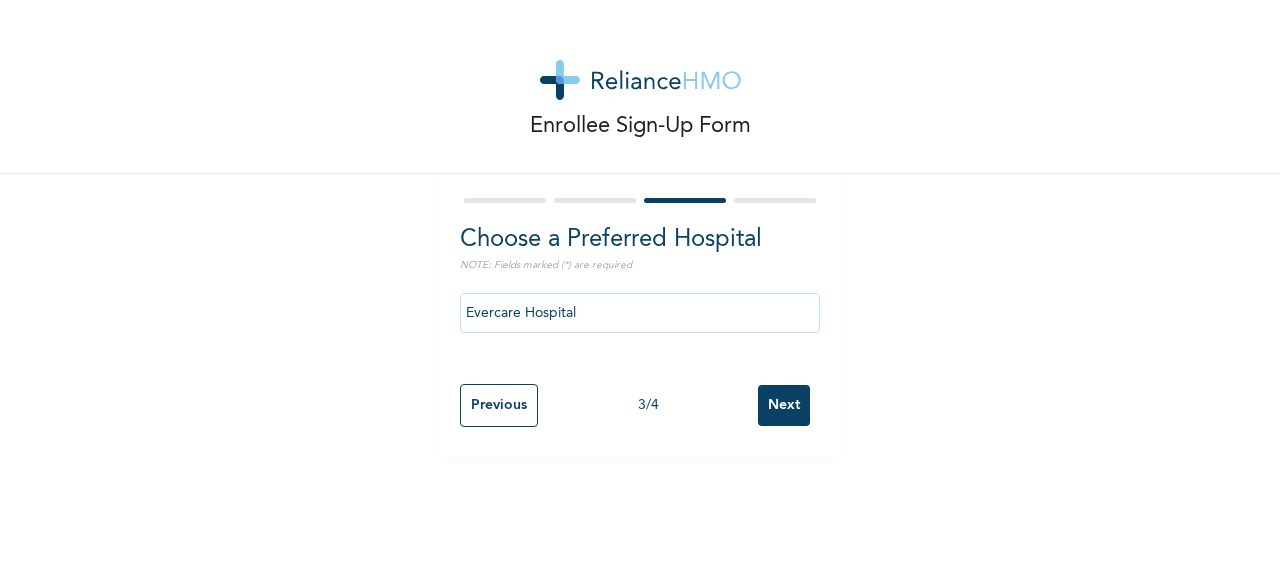 click on "Next" at bounding box center (784, 405) 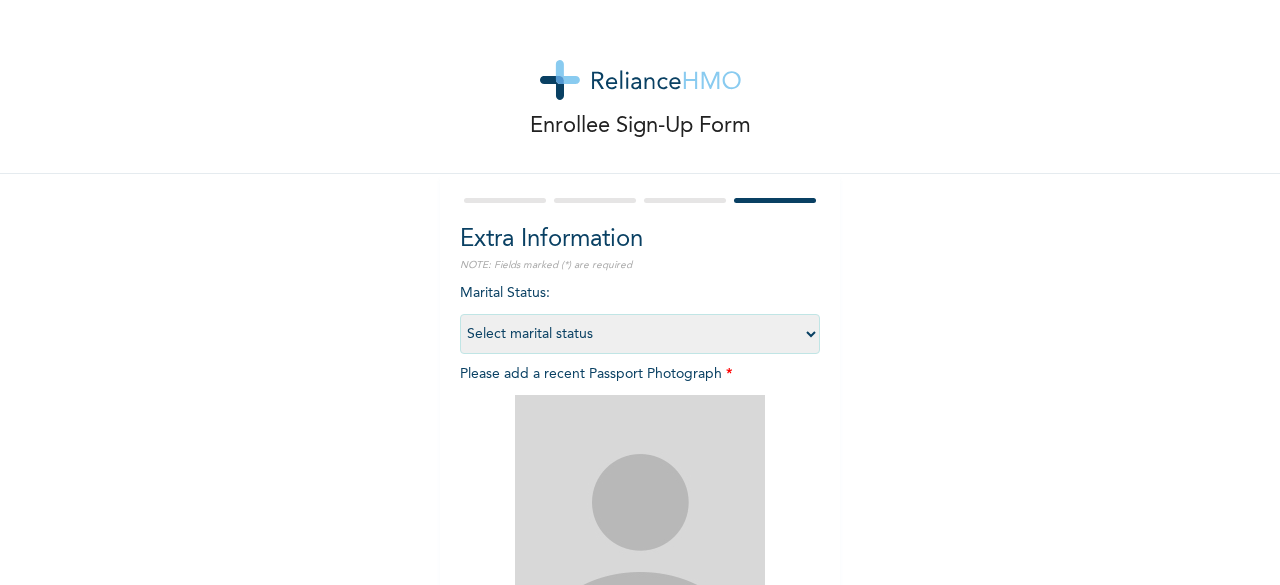 click on "Select marital status Single Married Divorced Widow/Widower" at bounding box center [640, 334] 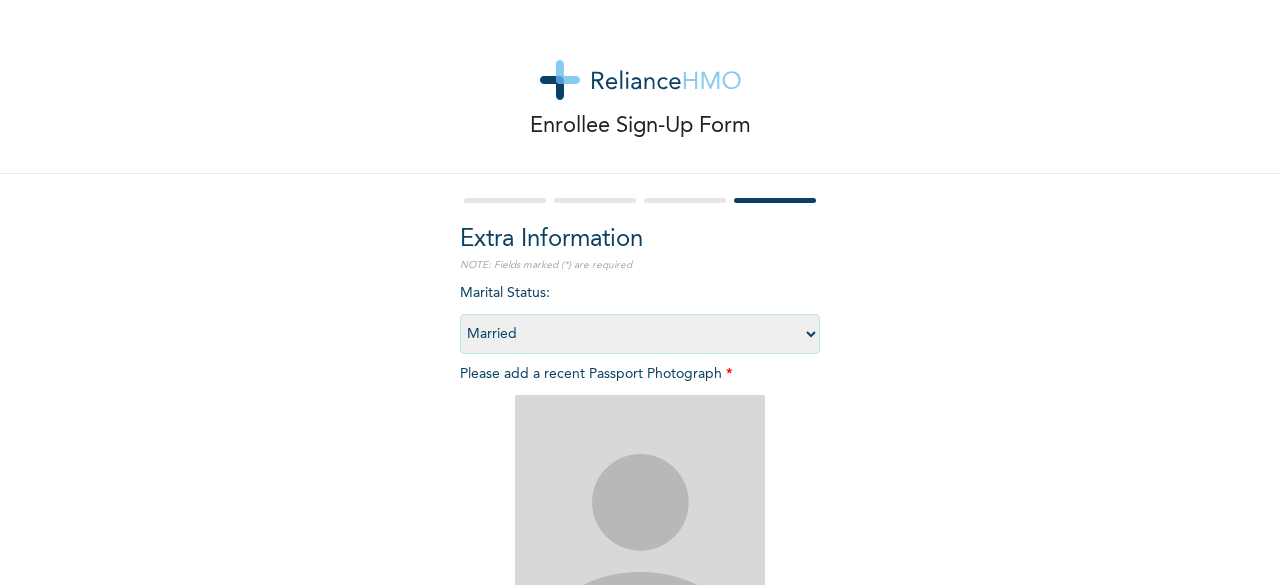 click on "Select marital status Single Married Divorced Widow/Widower" at bounding box center [640, 334] 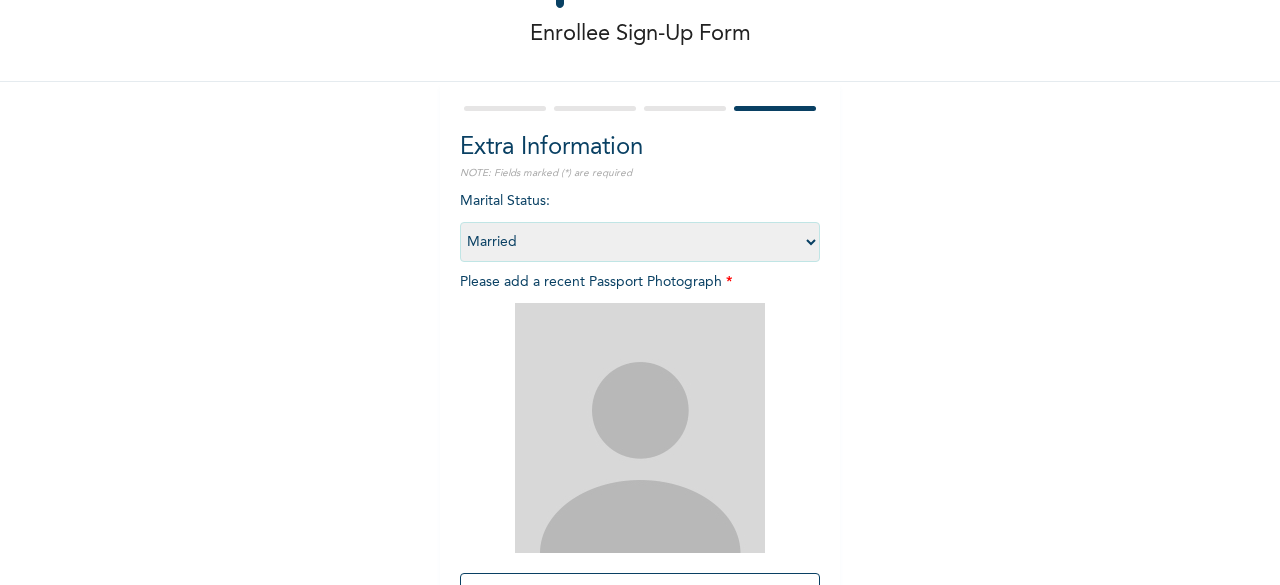scroll, scrollTop: 192, scrollLeft: 0, axis: vertical 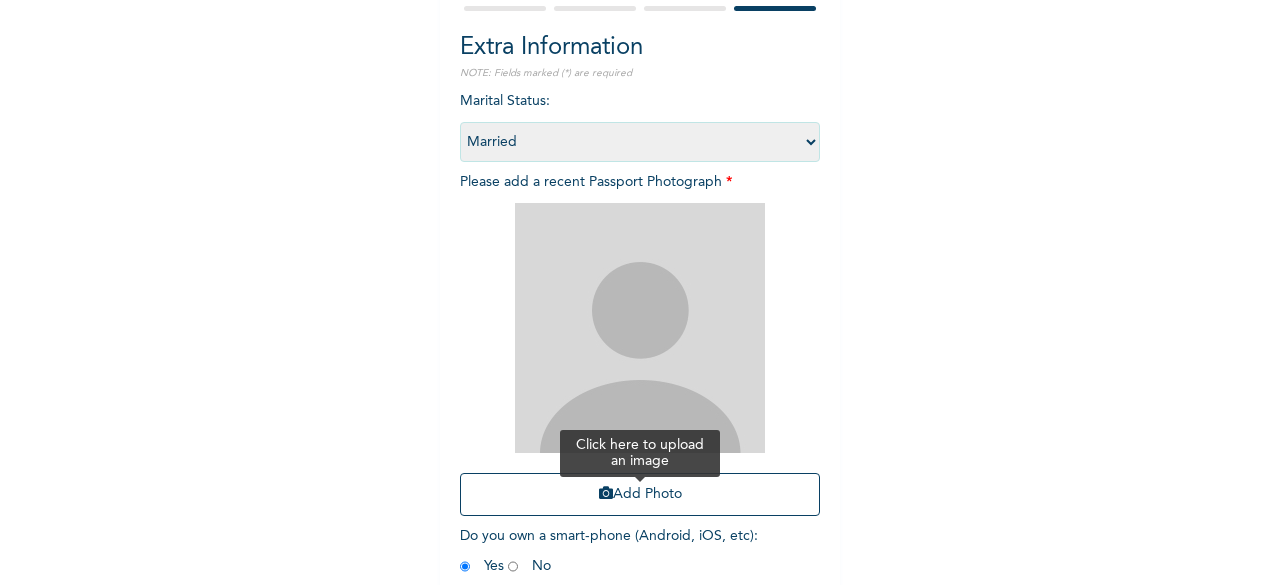 click on "Add Photo" at bounding box center (640, 494) 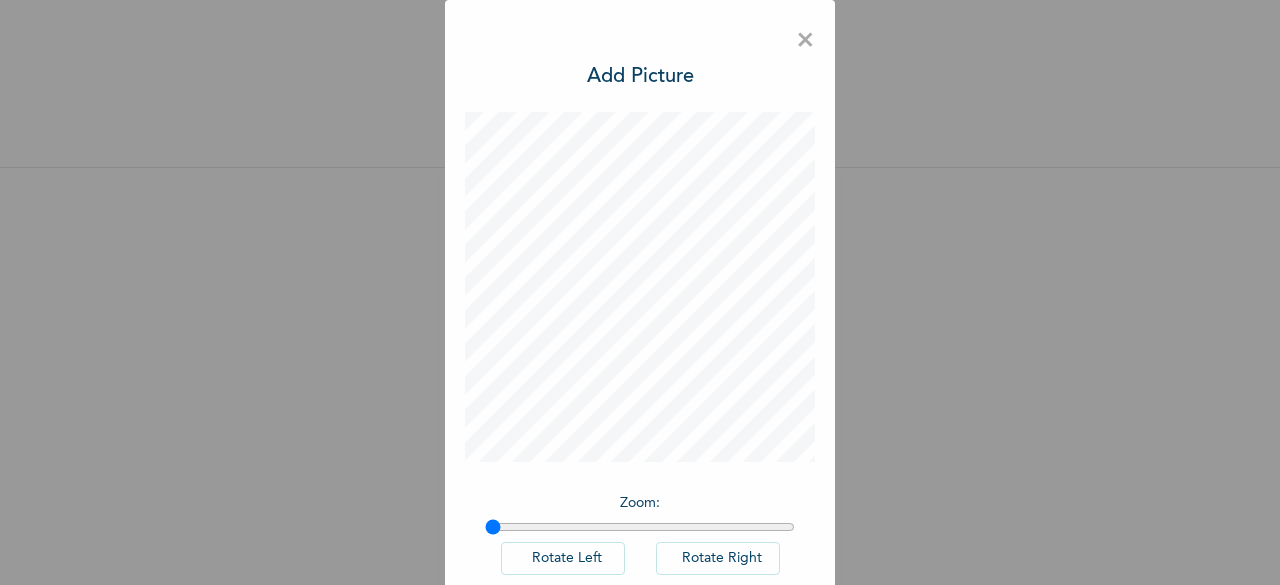 scroll, scrollTop: 22, scrollLeft: 0, axis: vertical 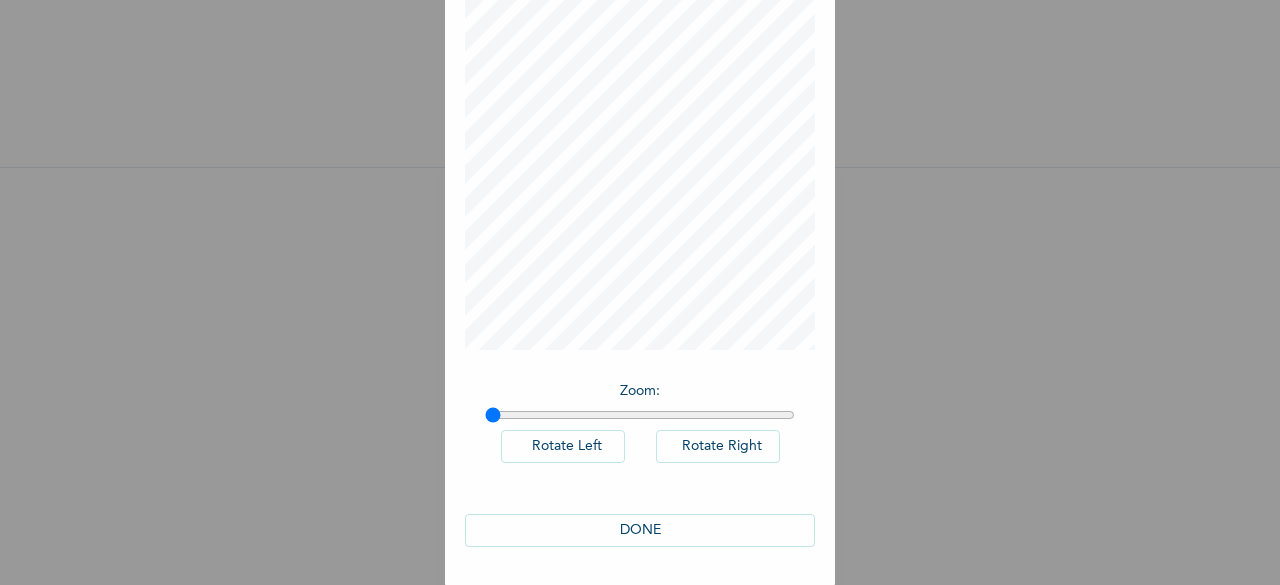 click on "DONE" at bounding box center (640, 530) 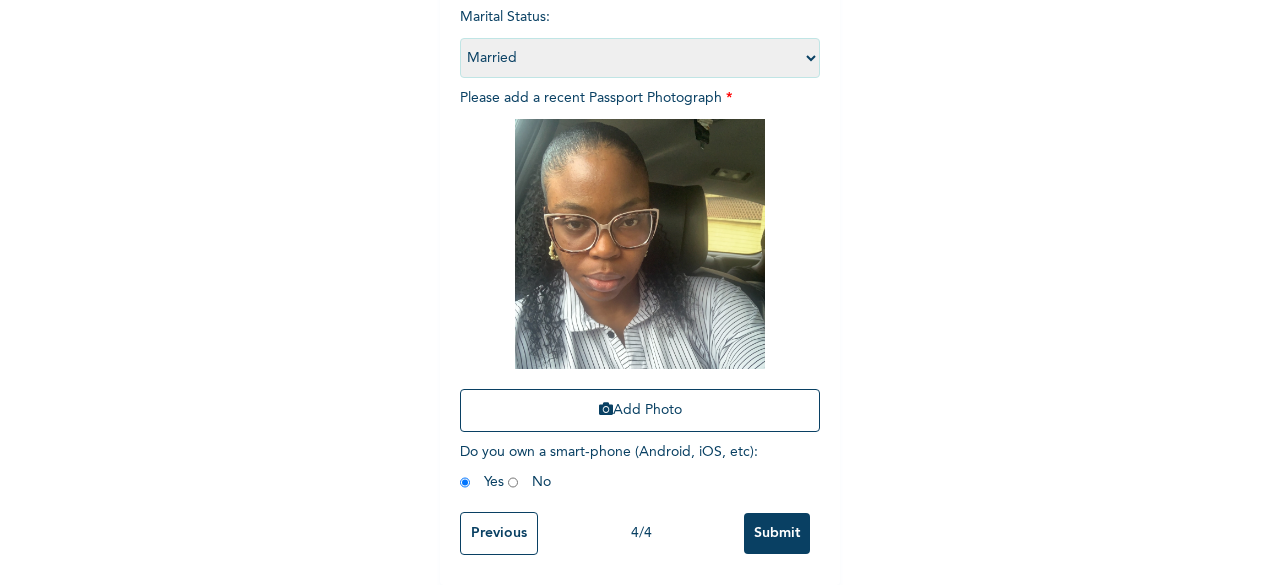 scroll, scrollTop: 292, scrollLeft: 0, axis: vertical 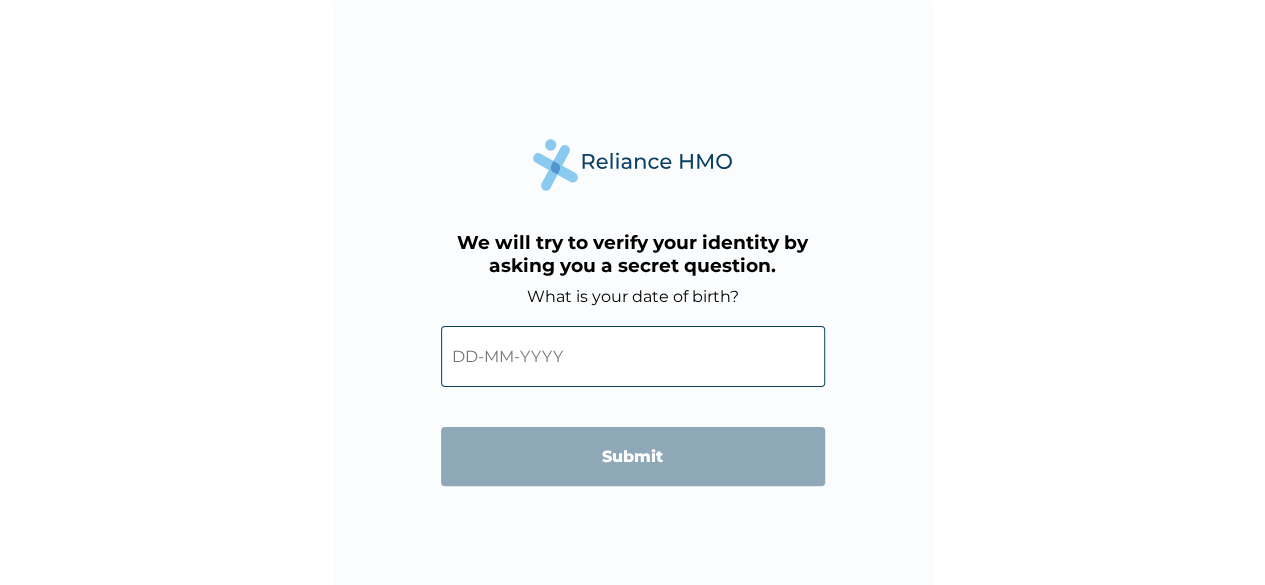 click at bounding box center (633, 356) 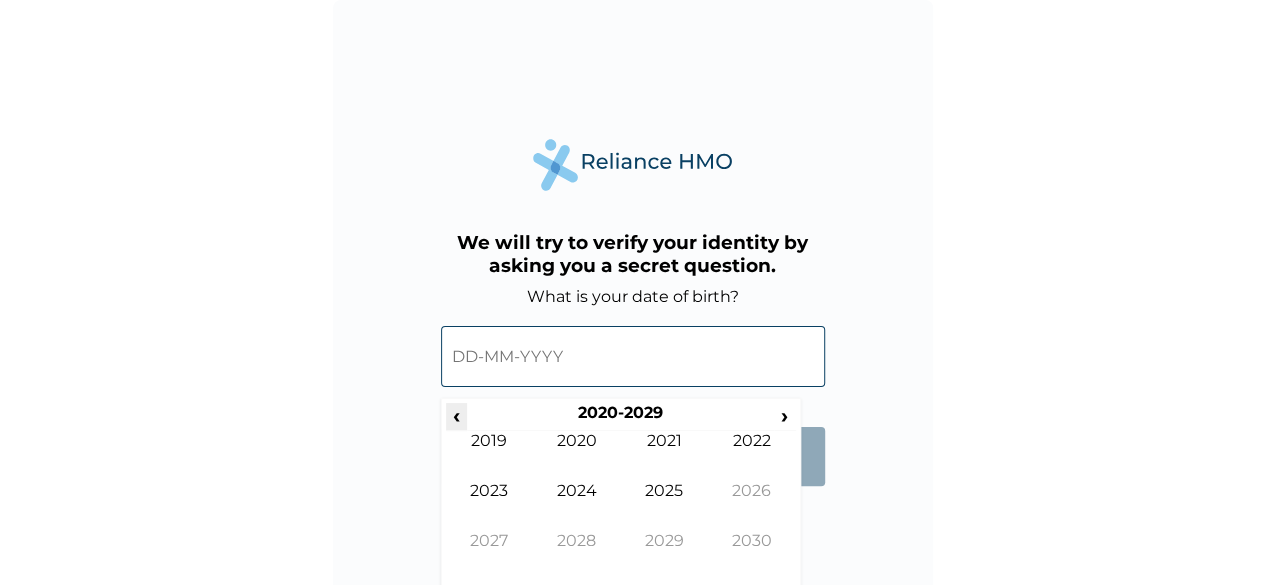 click on "‹" at bounding box center (456, 415) 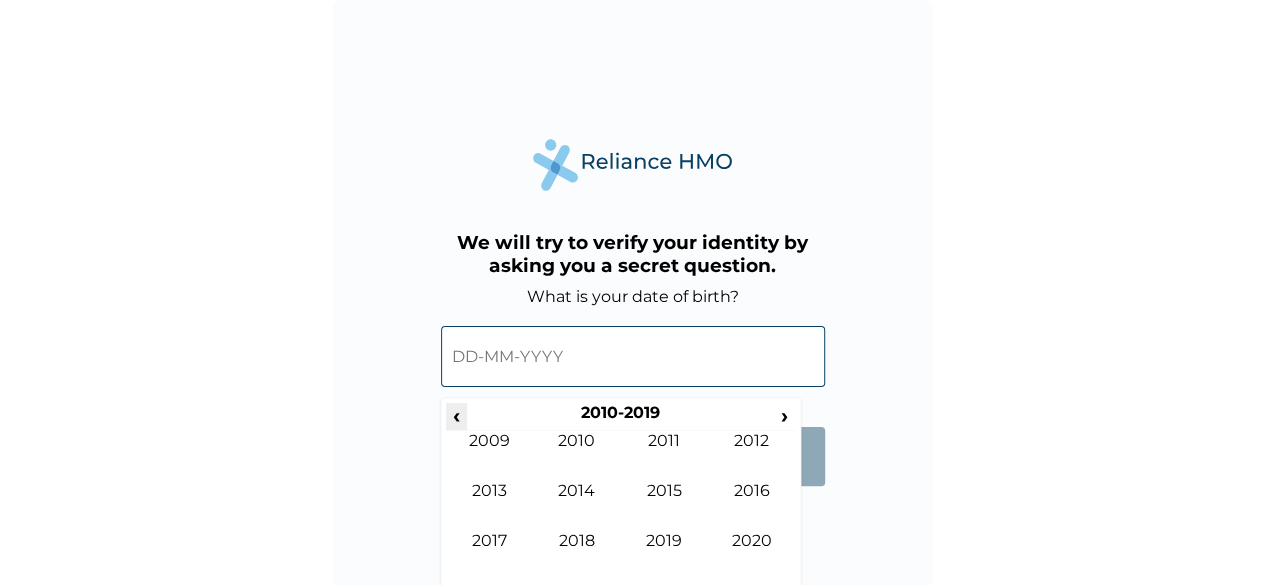 click on "‹" at bounding box center [456, 415] 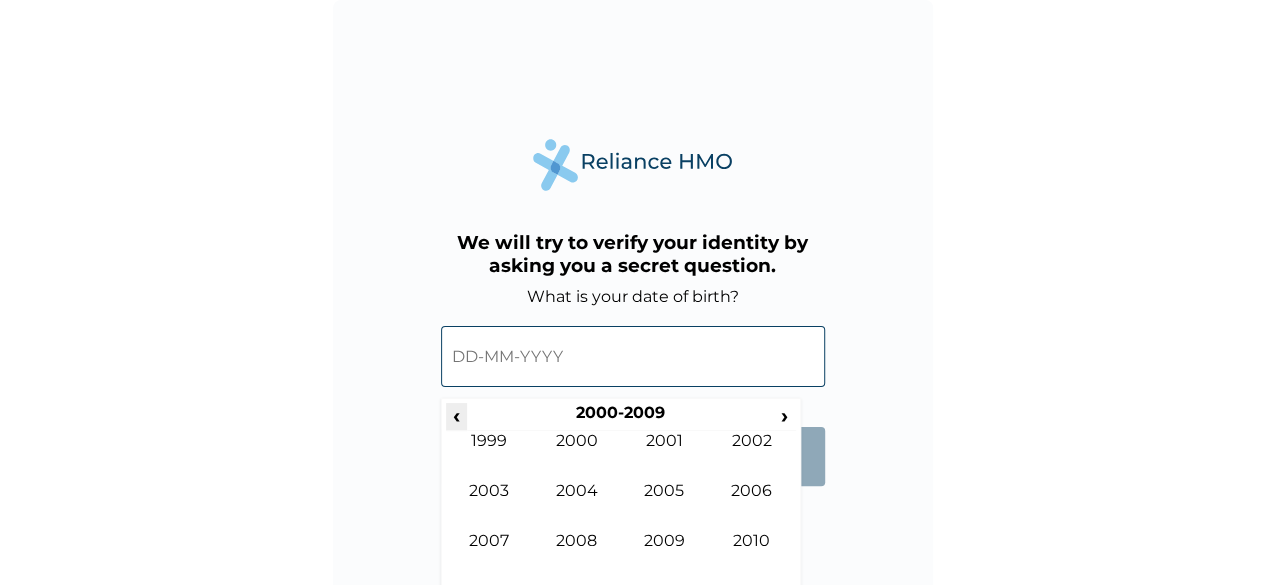 click on "‹" at bounding box center [456, 415] 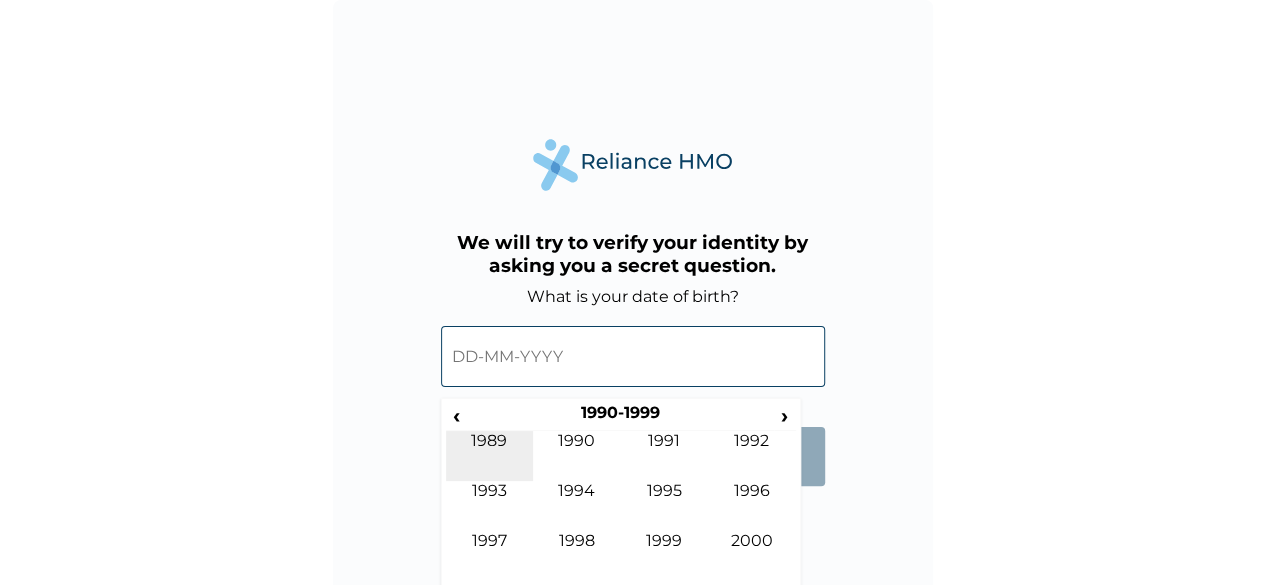click on "1989" at bounding box center (490, 456) 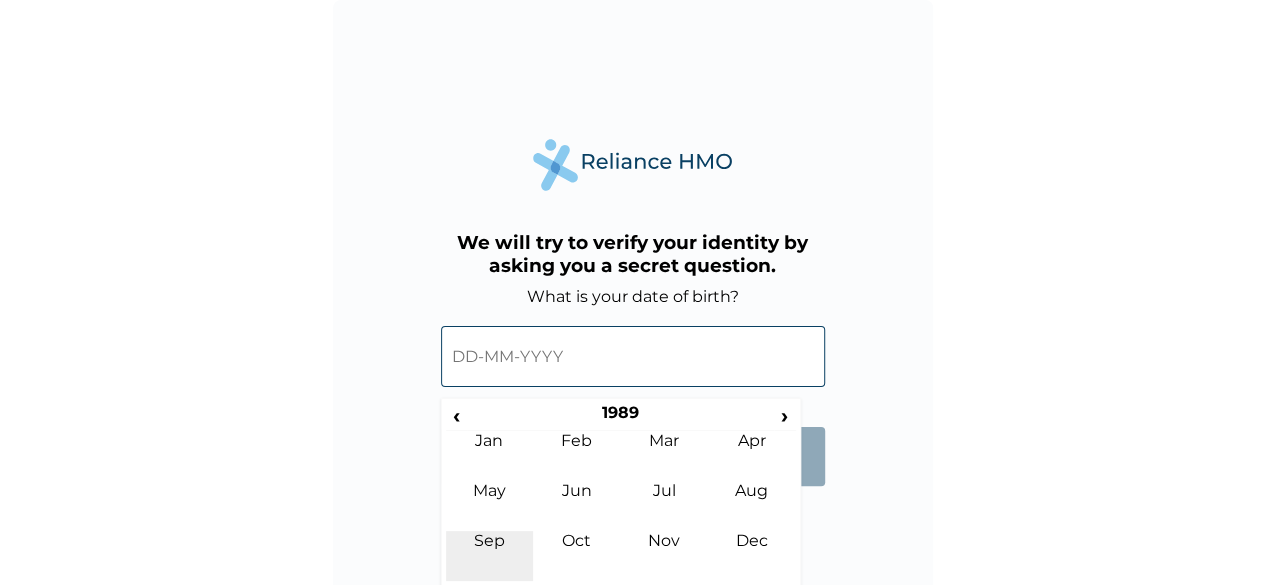 click on "Sep" at bounding box center (490, 556) 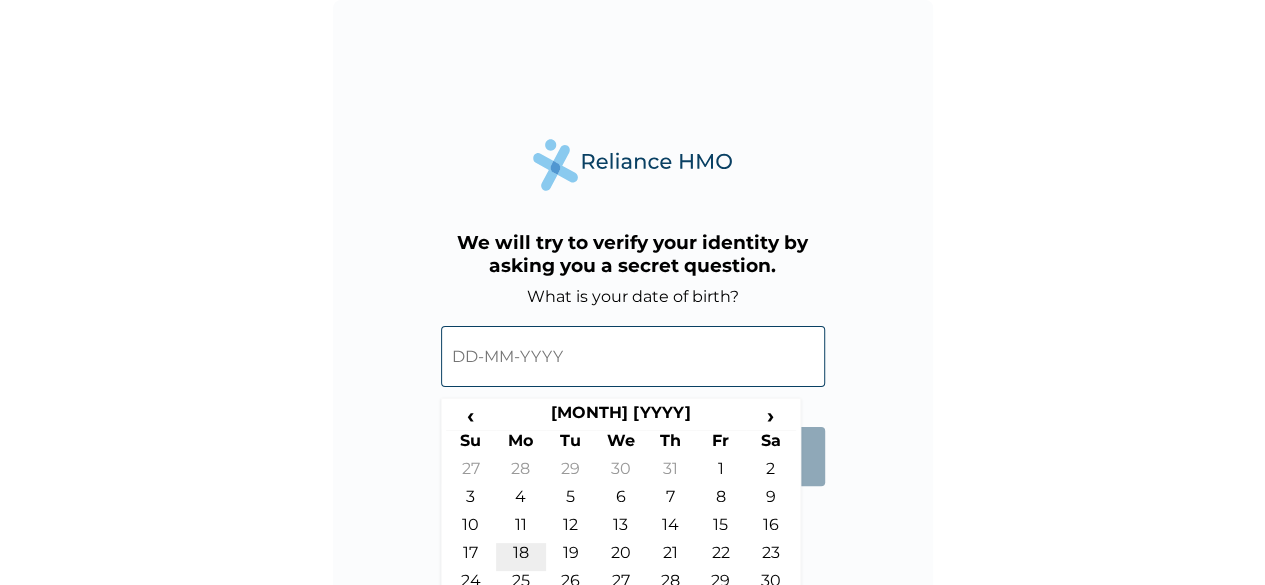 click on "18" at bounding box center (521, 557) 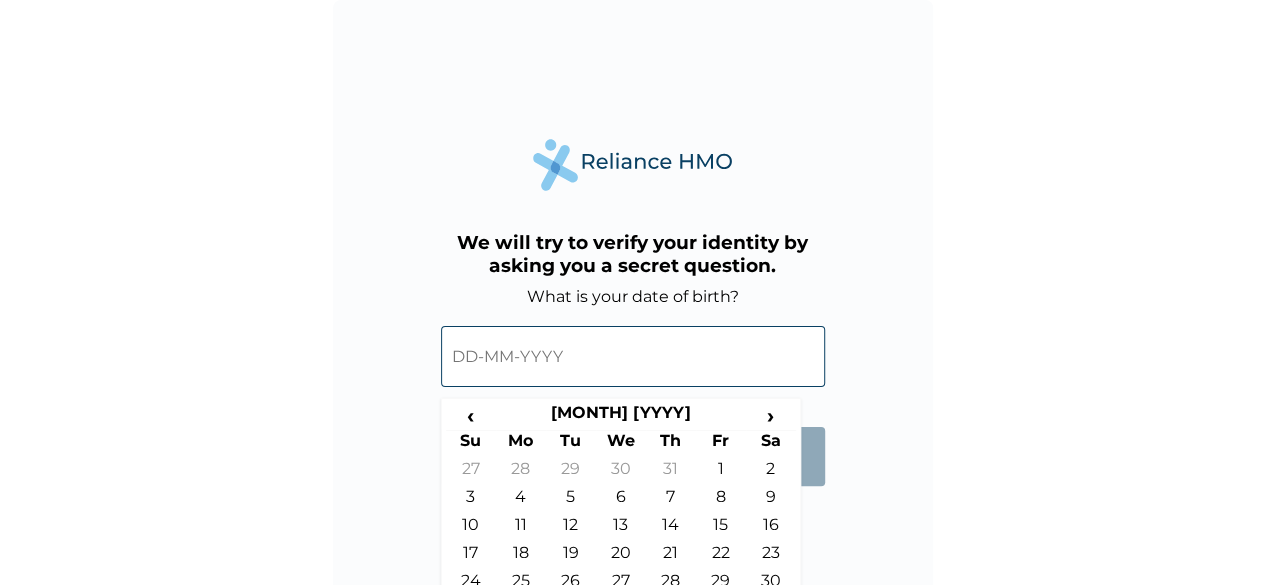 type on "[DD]-[MM]-[YYYY]" 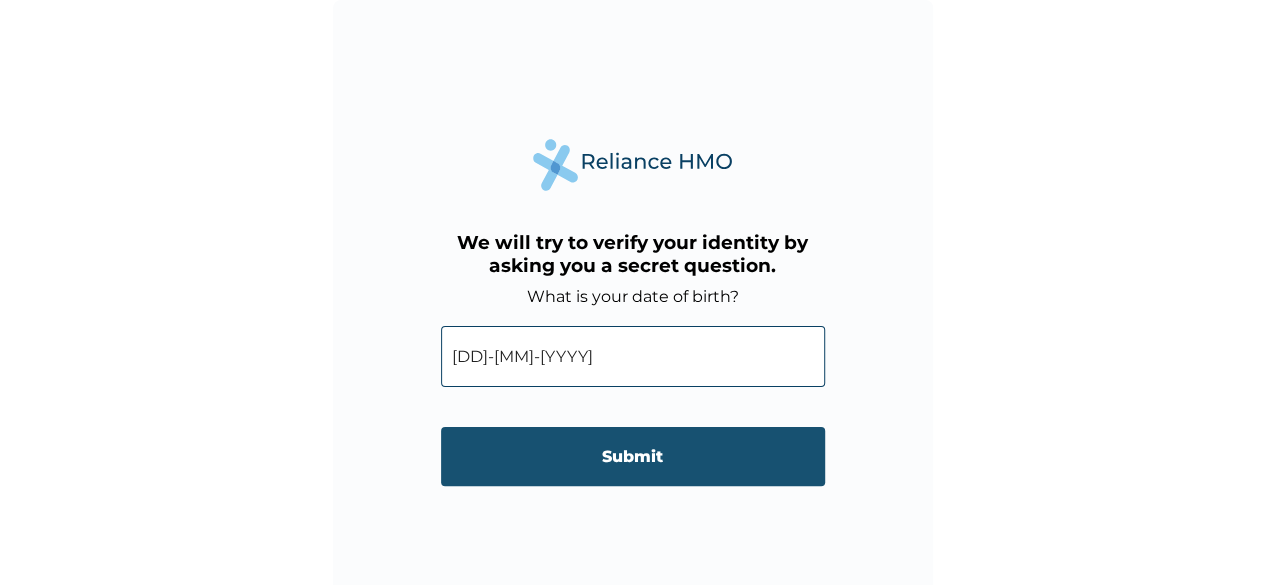 click on "Submit" at bounding box center (633, 456) 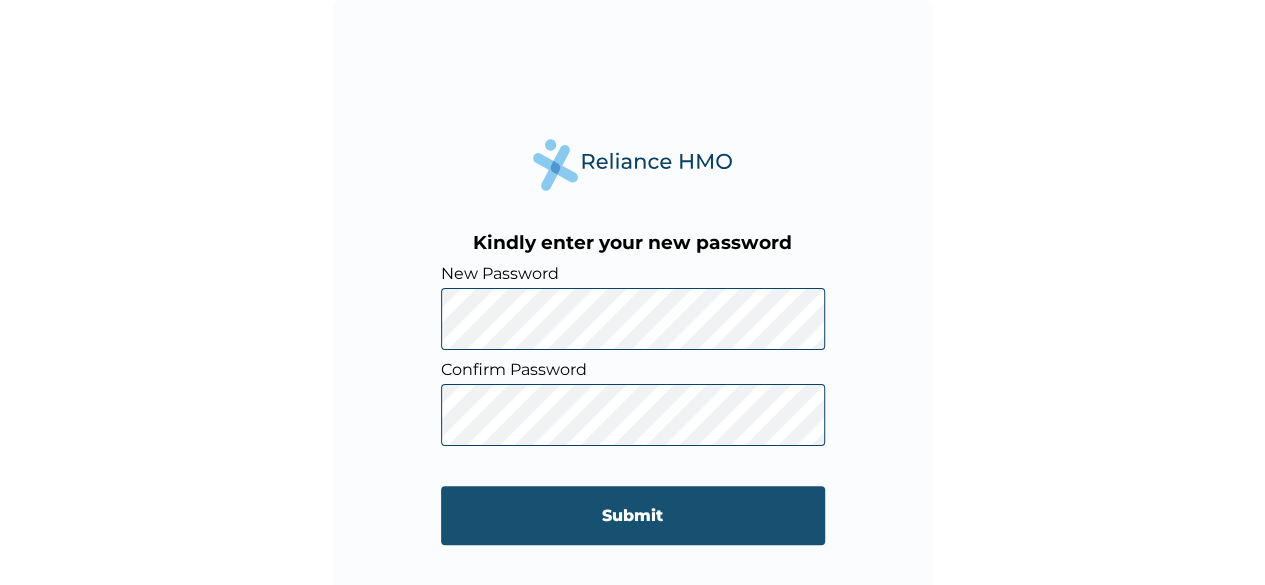 click on "Submit" at bounding box center [633, 515] 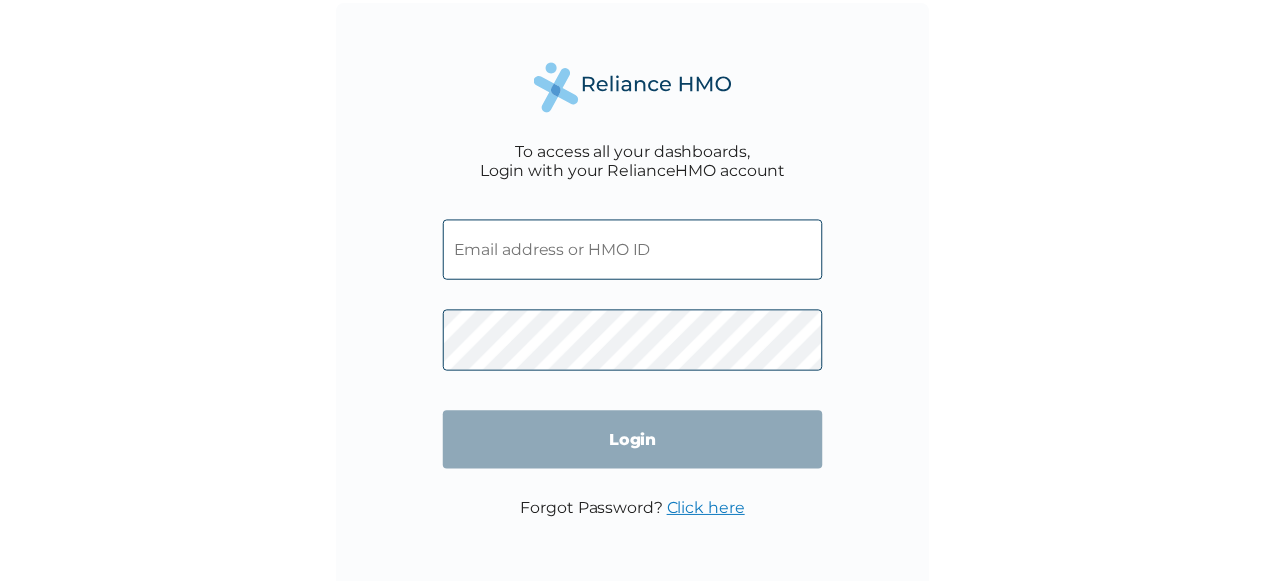 scroll, scrollTop: 0, scrollLeft: 0, axis: both 